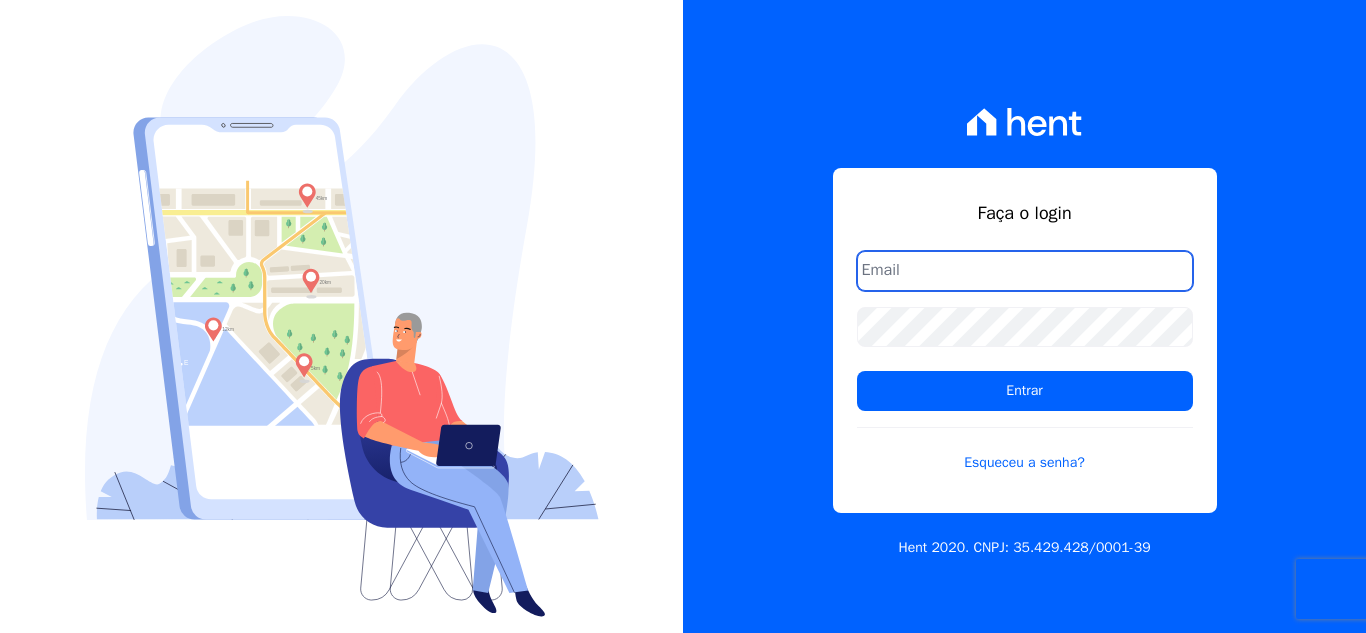 scroll, scrollTop: 0, scrollLeft: 0, axis: both 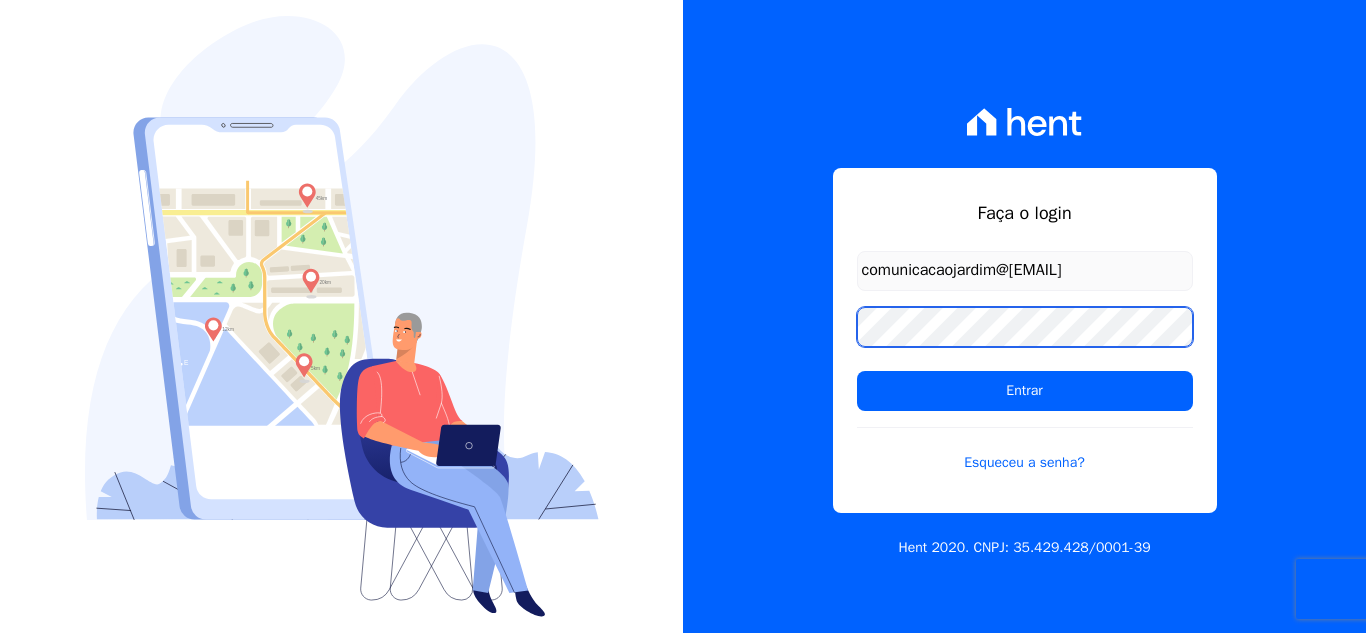 click on "Entrar" at bounding box center (1025, 391) 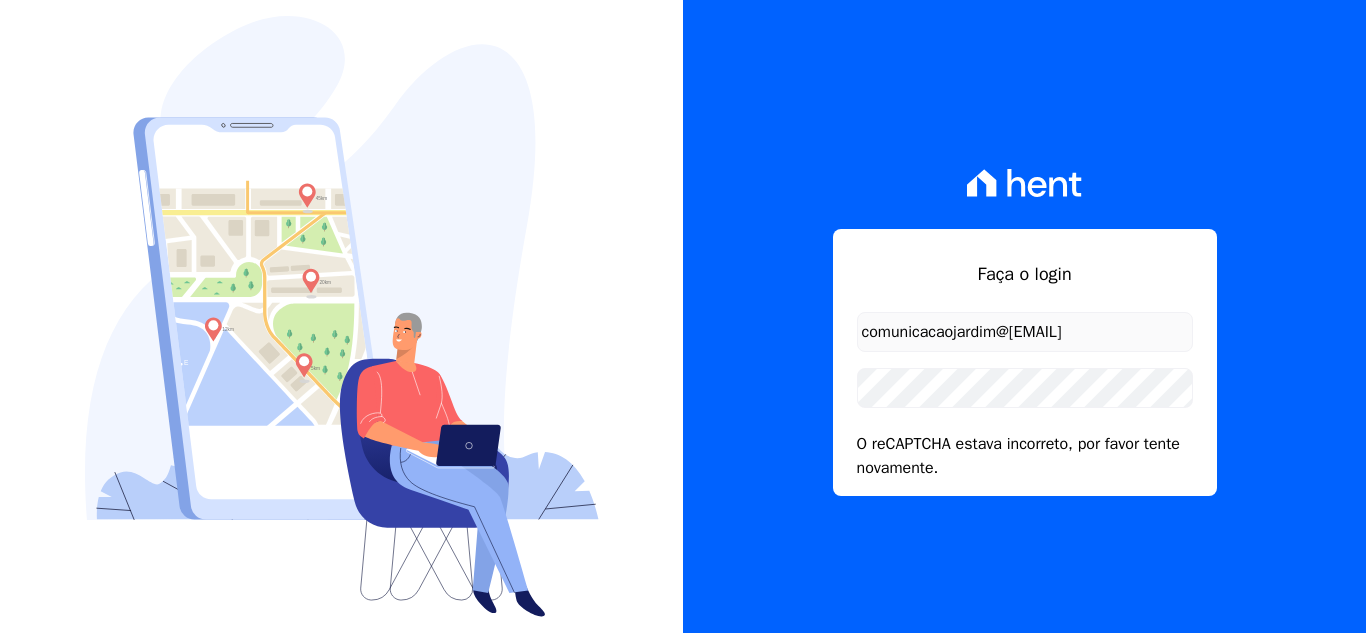 scroll, scrollTop: 0, scrollLeft: 0, axis: both 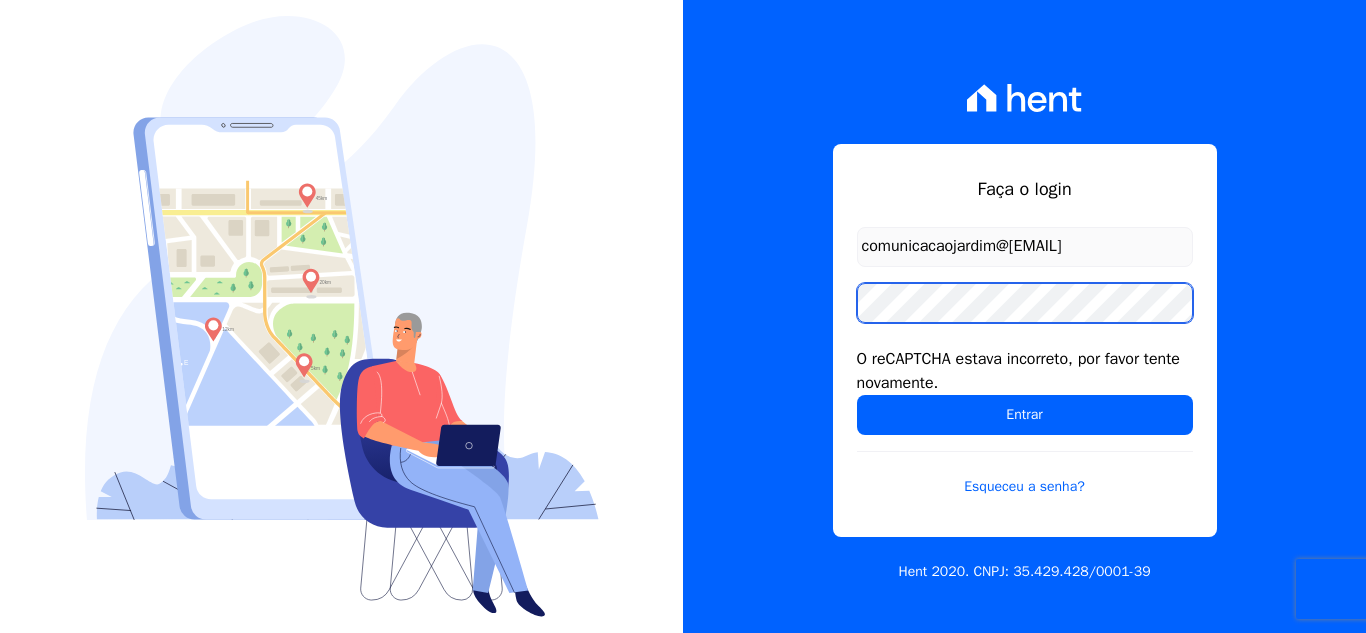 click on "Entrar" at bounding box center [1025, 415] 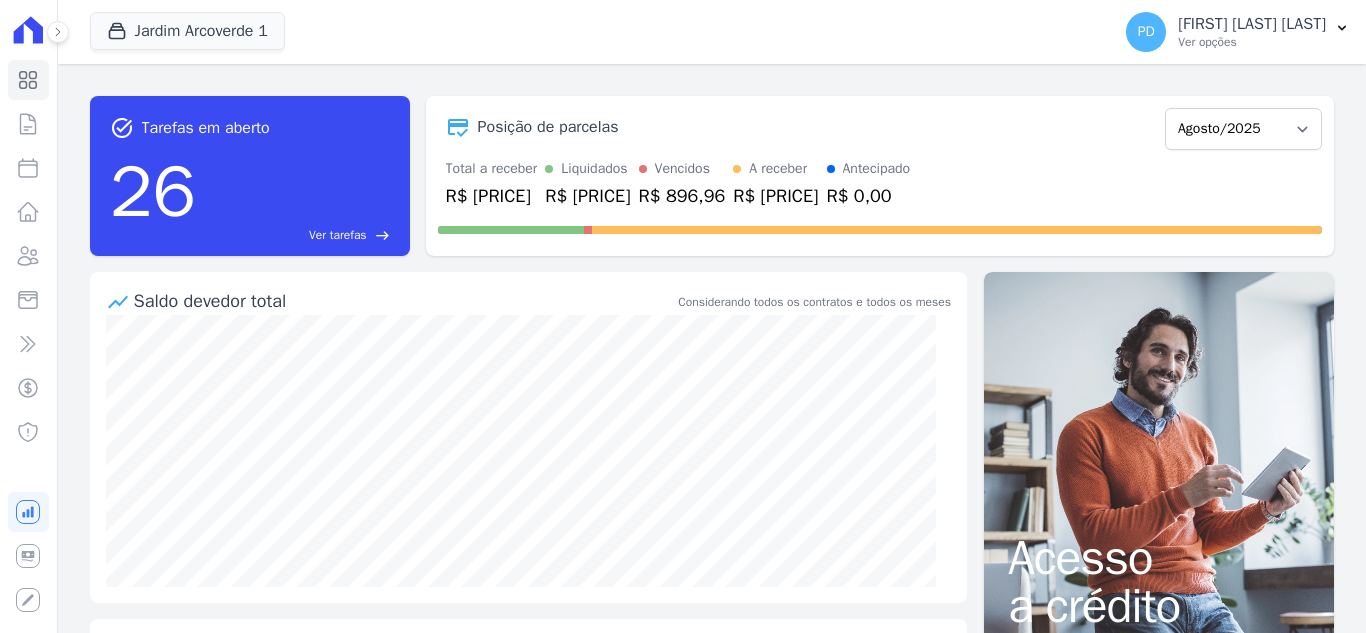 scroll, scrollTop: 0, scrollLeft: 0, axis: both 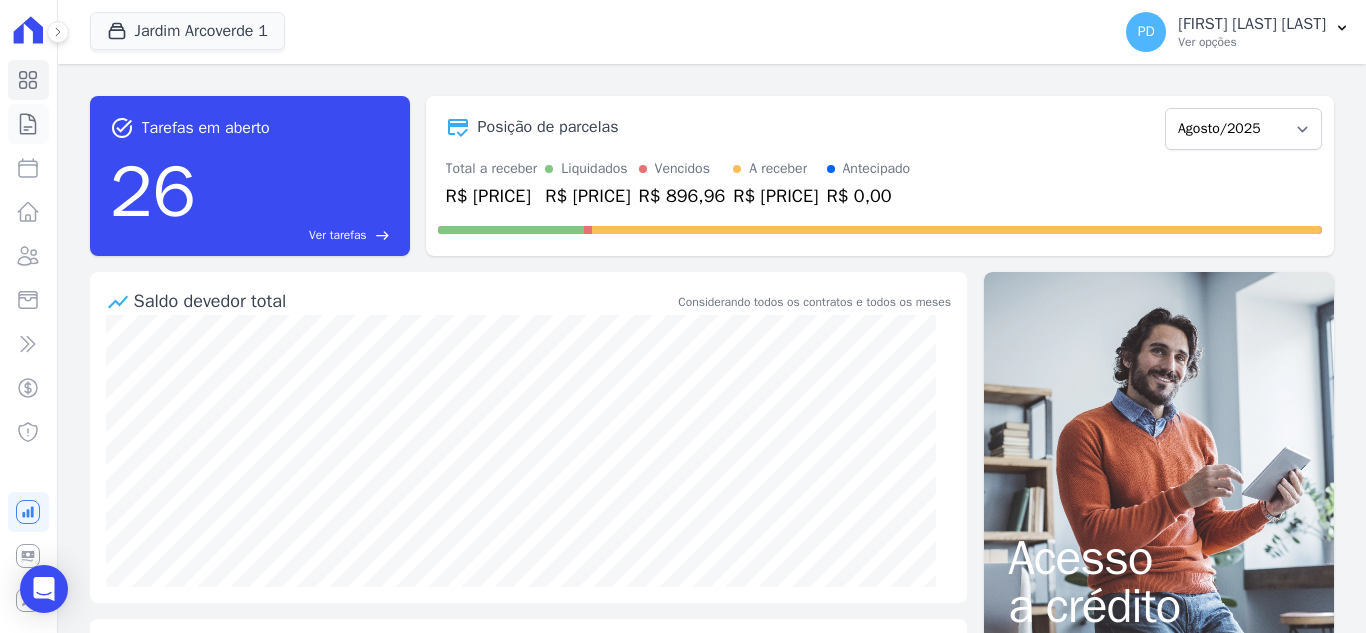 click 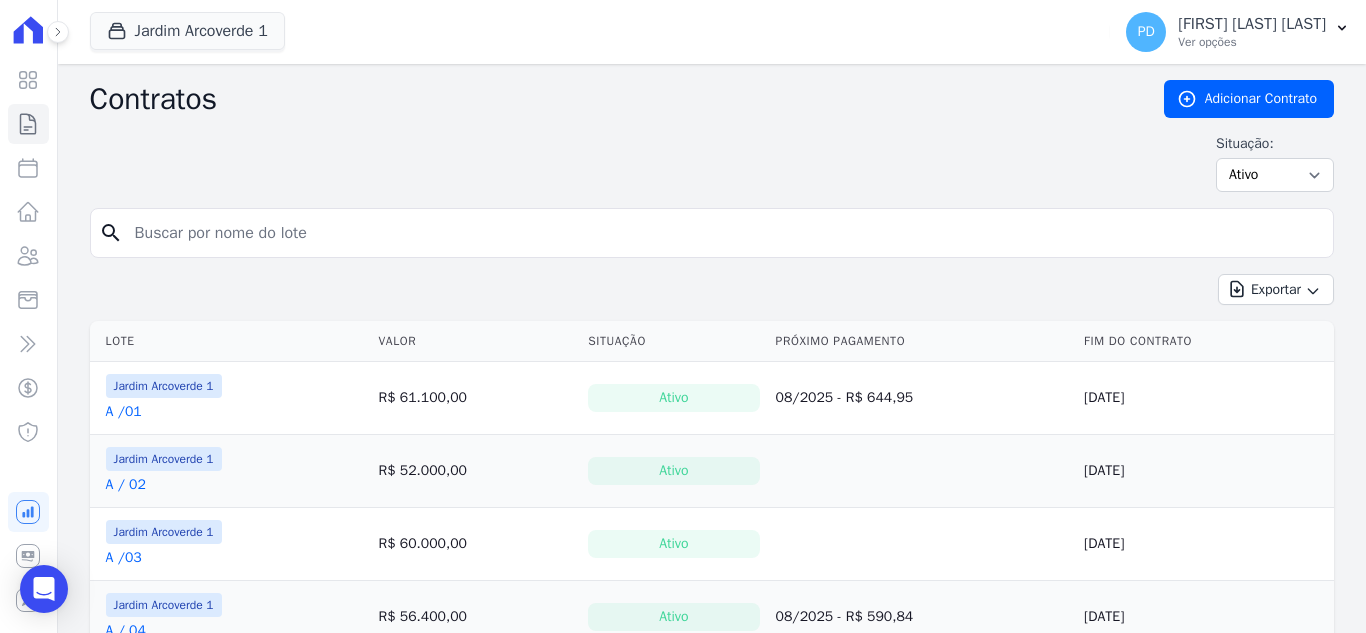 click at bounding box center (724, 233) 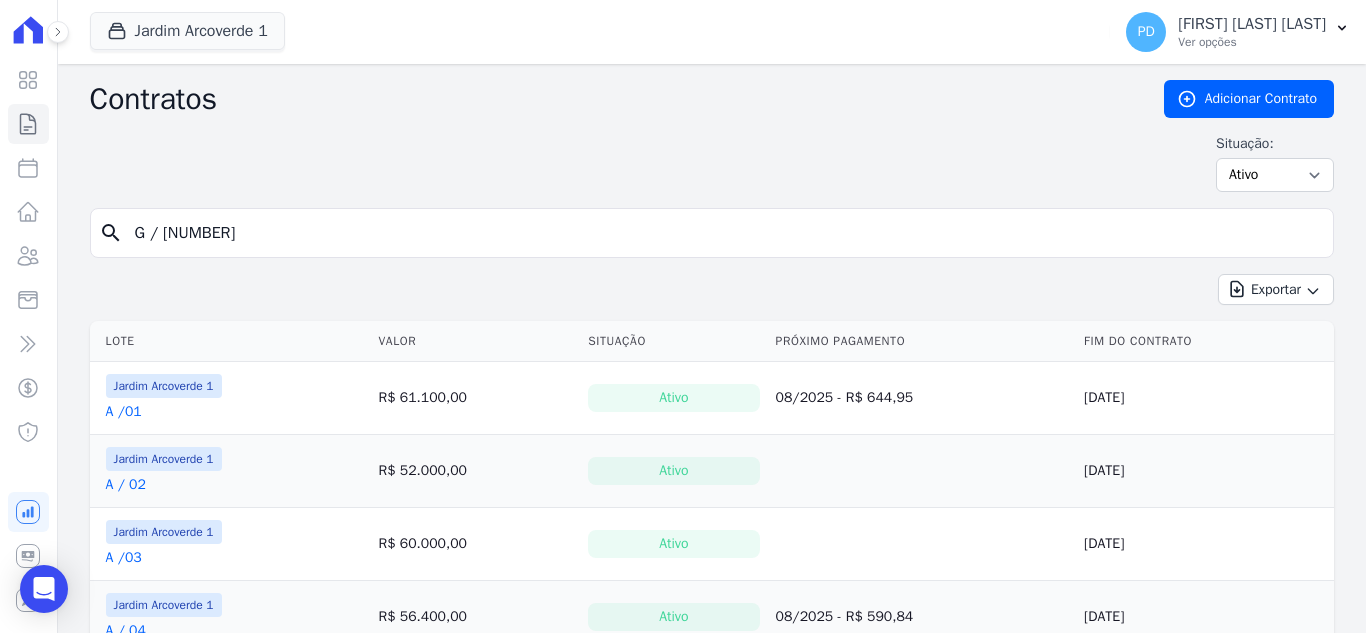 type on "G / [NUMBER]" 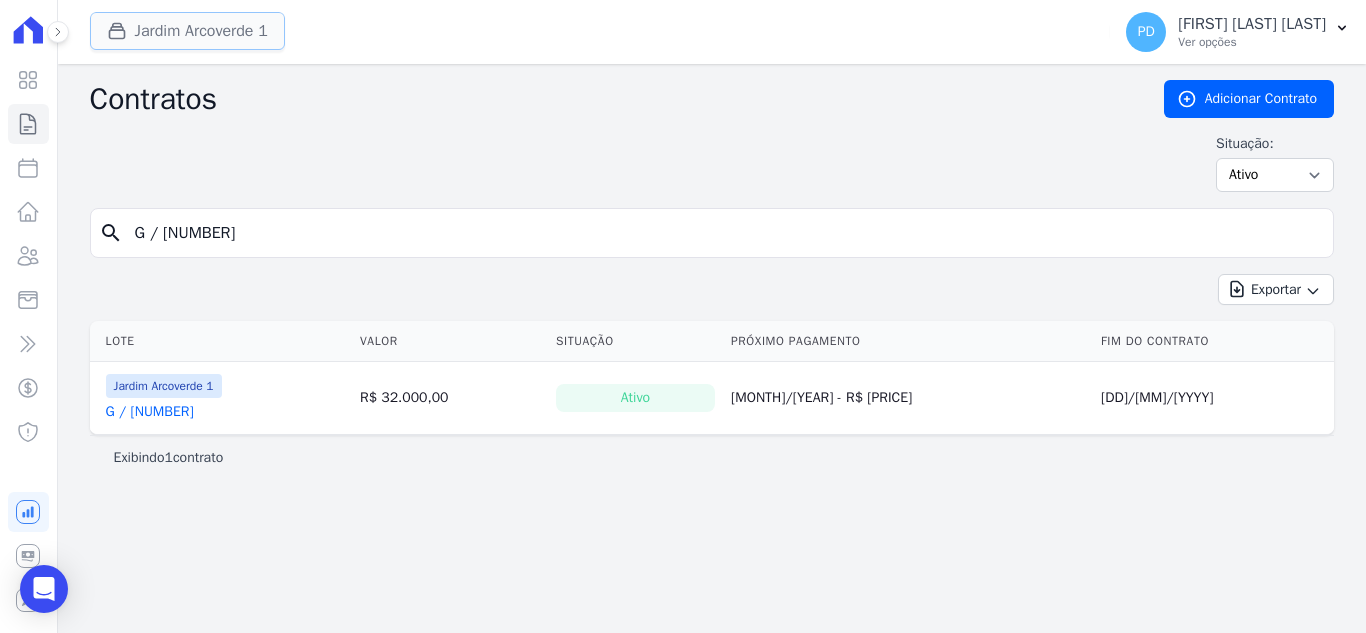 click on "Jardim Arcoverde 1" at bounding box center (187, 31) 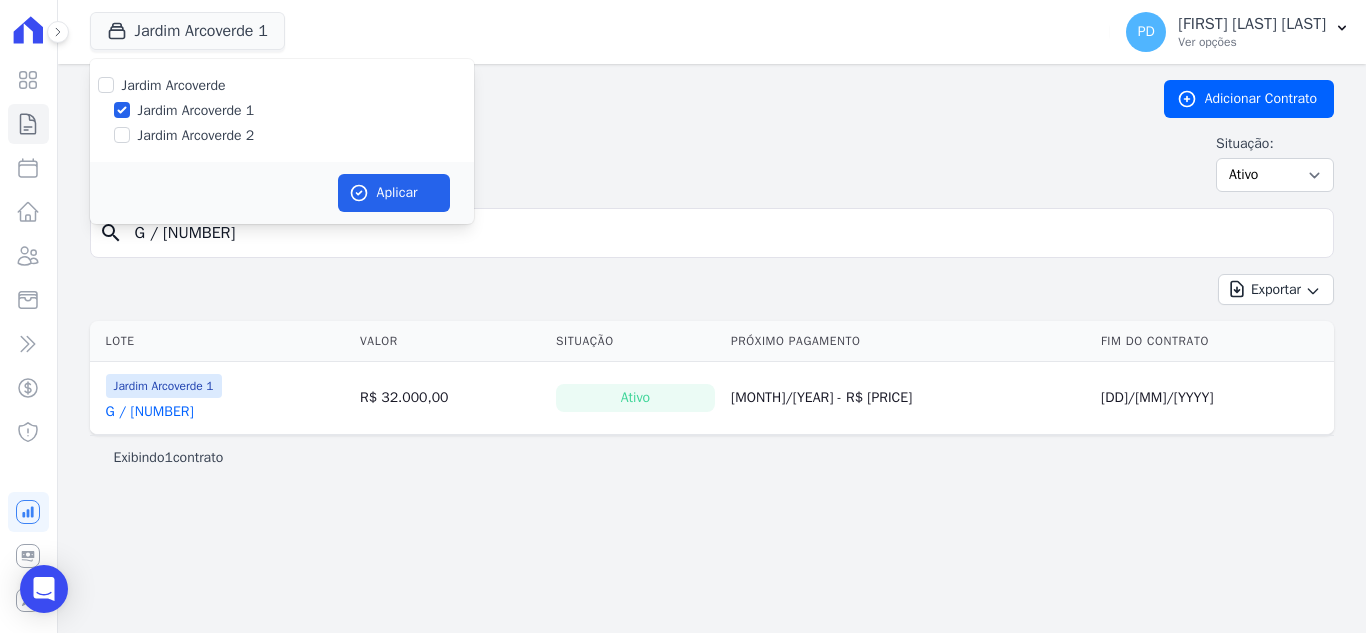 click on "Jardim Arcoverde 2" at bounding box center [196, 135] 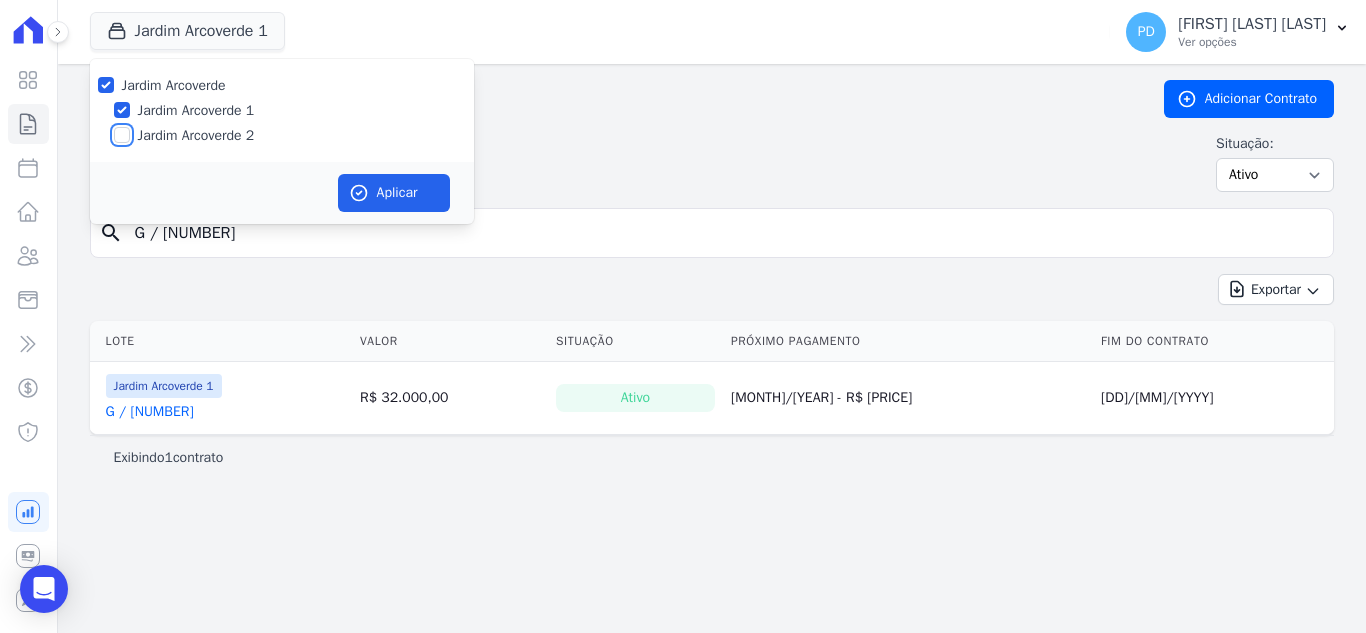 checkbox on "true" 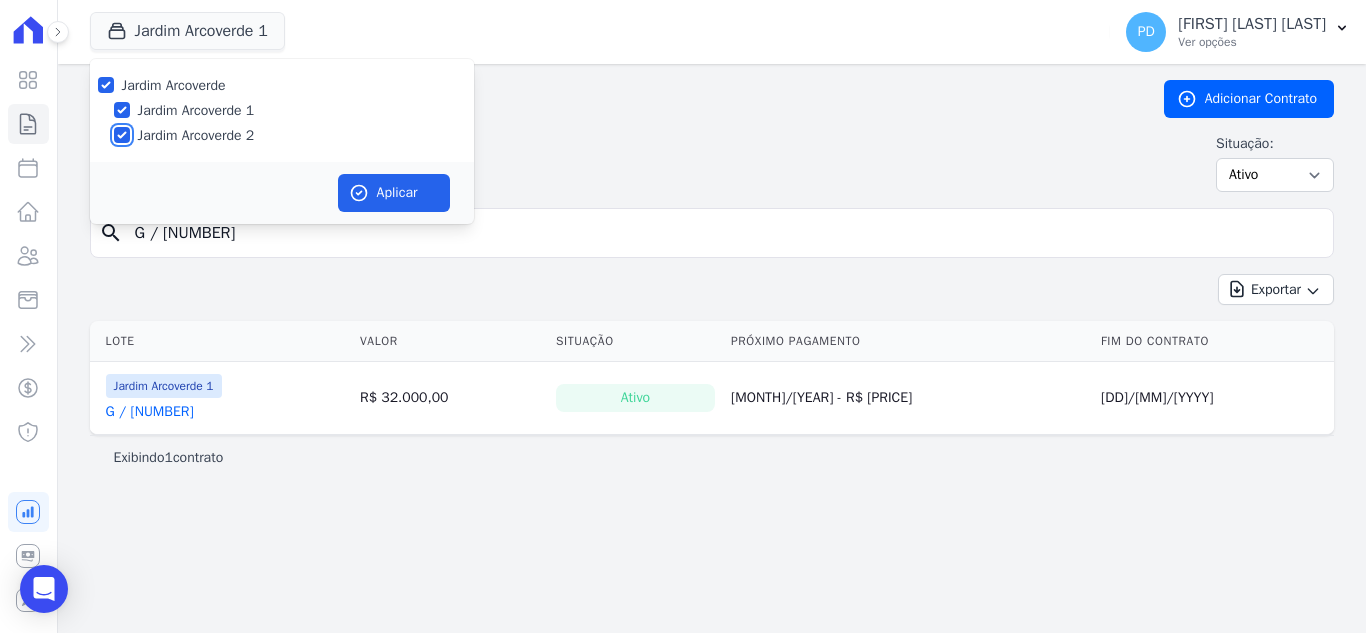 checkbox on "true" 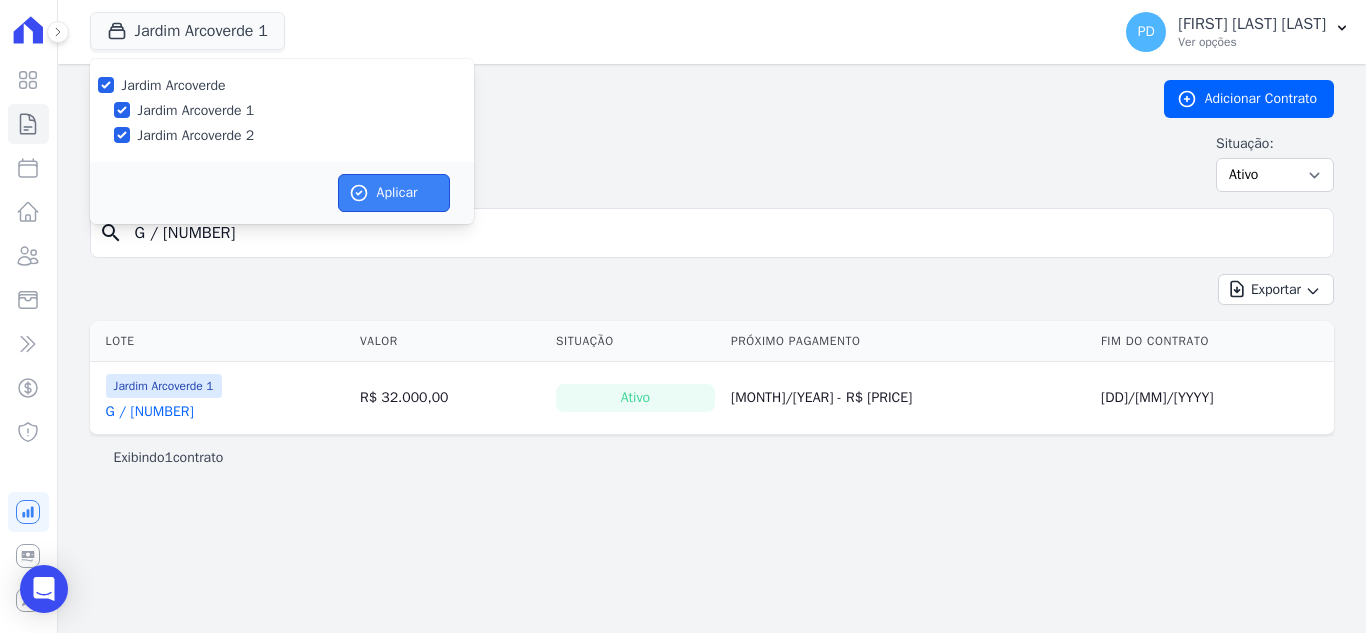 click on "Aplicar" at bounding box center [394, 193] 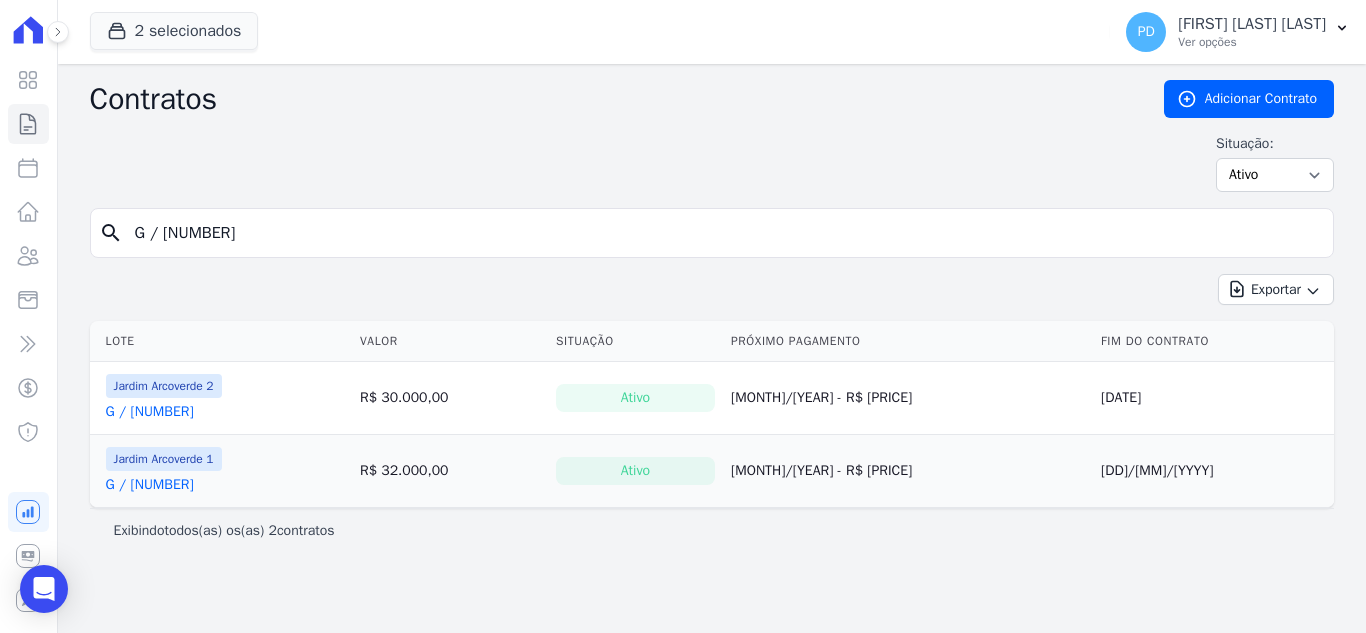 click on "G / [NUMBER]" at bounding box center (150, 412) 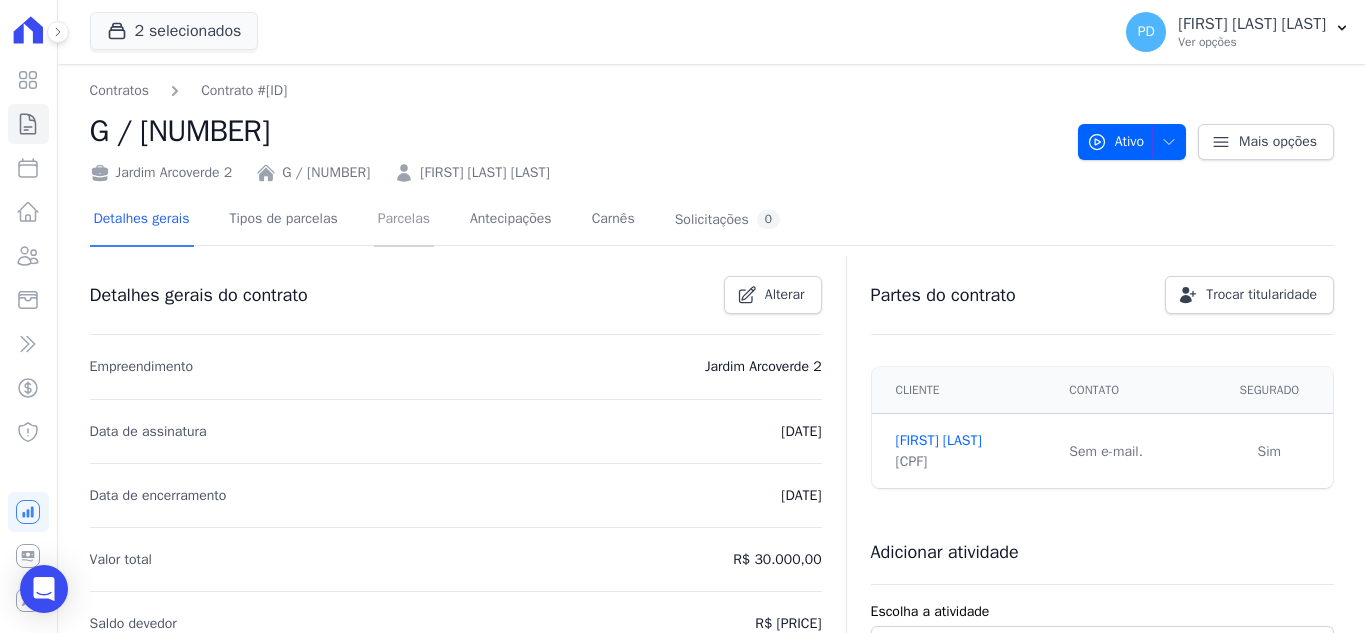 click on "Parcelas" at bounding box center (404, 220) 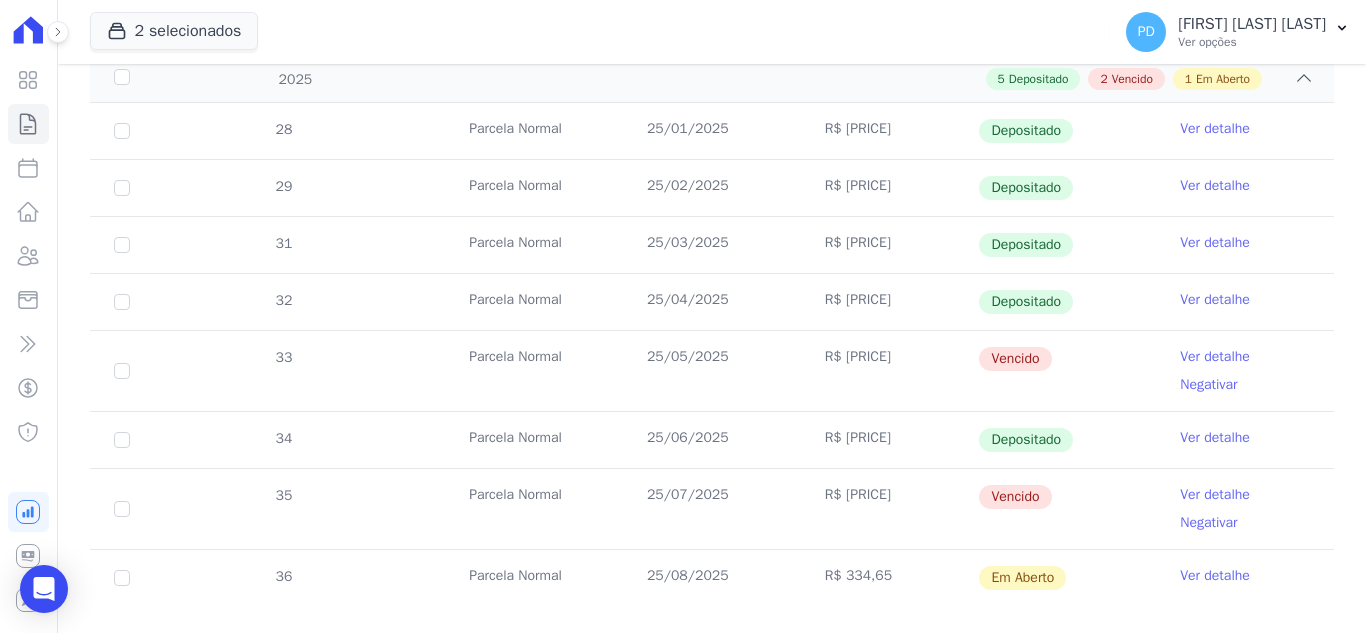 scroll, scrollTop: 493, scrollLeft: 0, axis: vertical 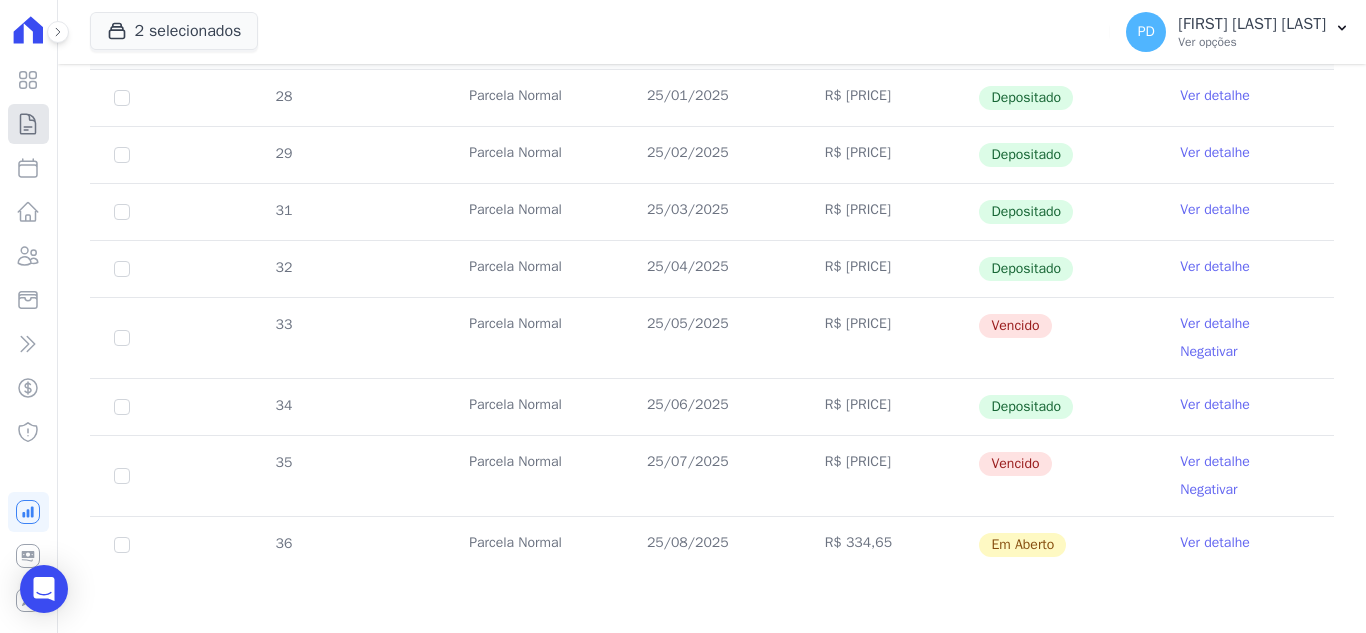 click 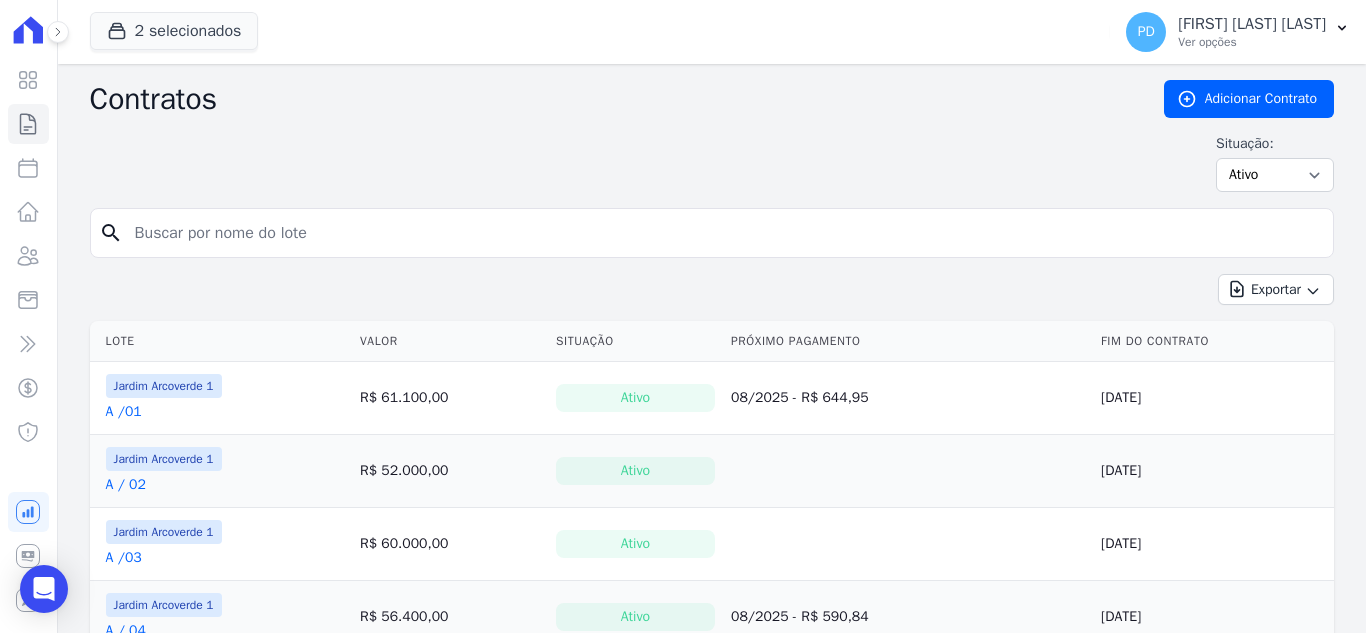 click at bounding box center [724, 233] 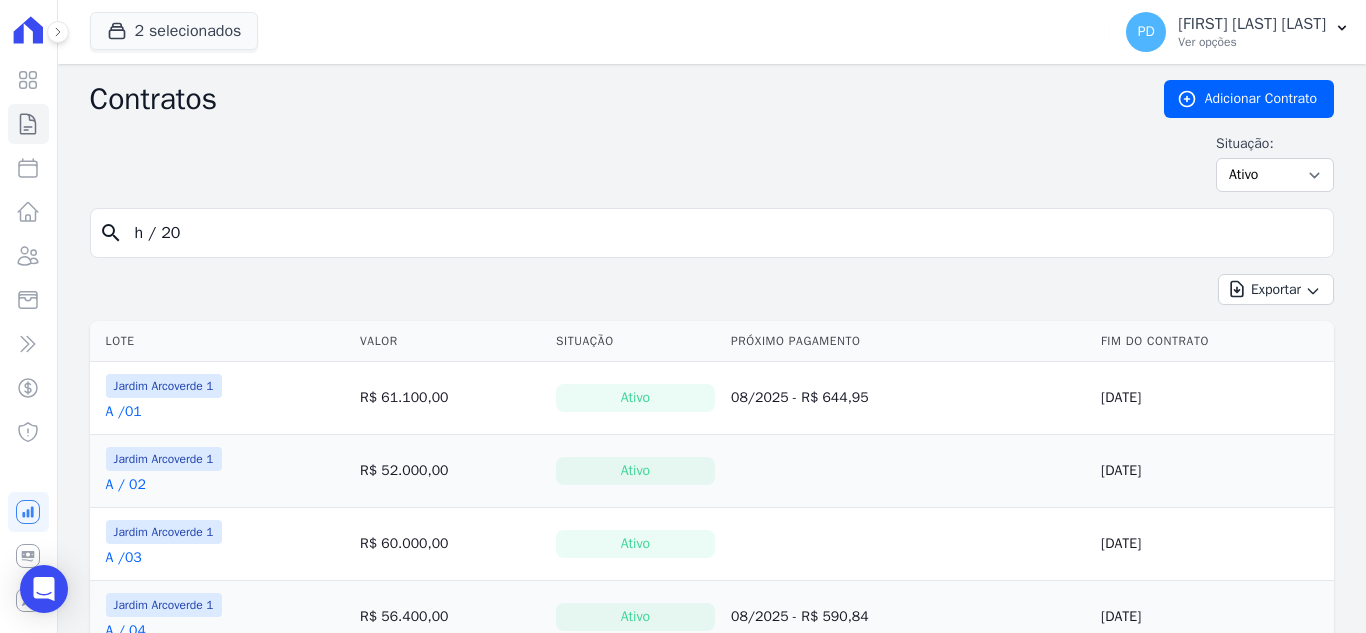 type on "h / 20" 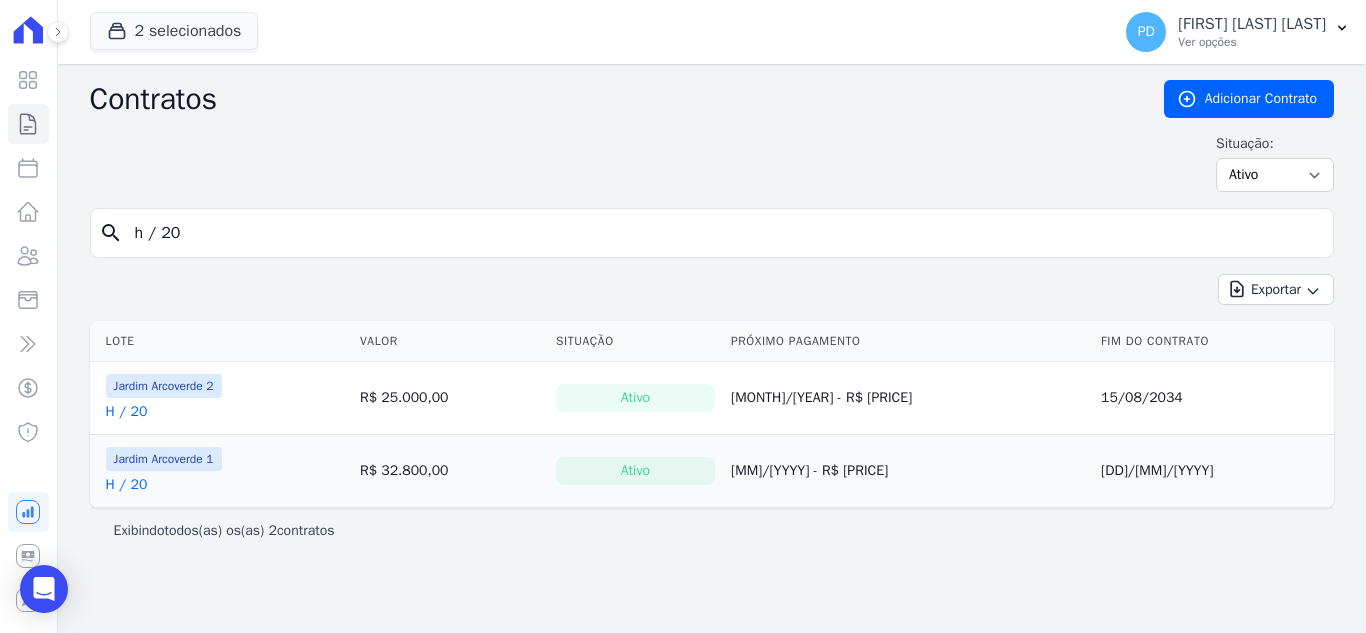 click on "H / 20" at bounding box center (127, 412) 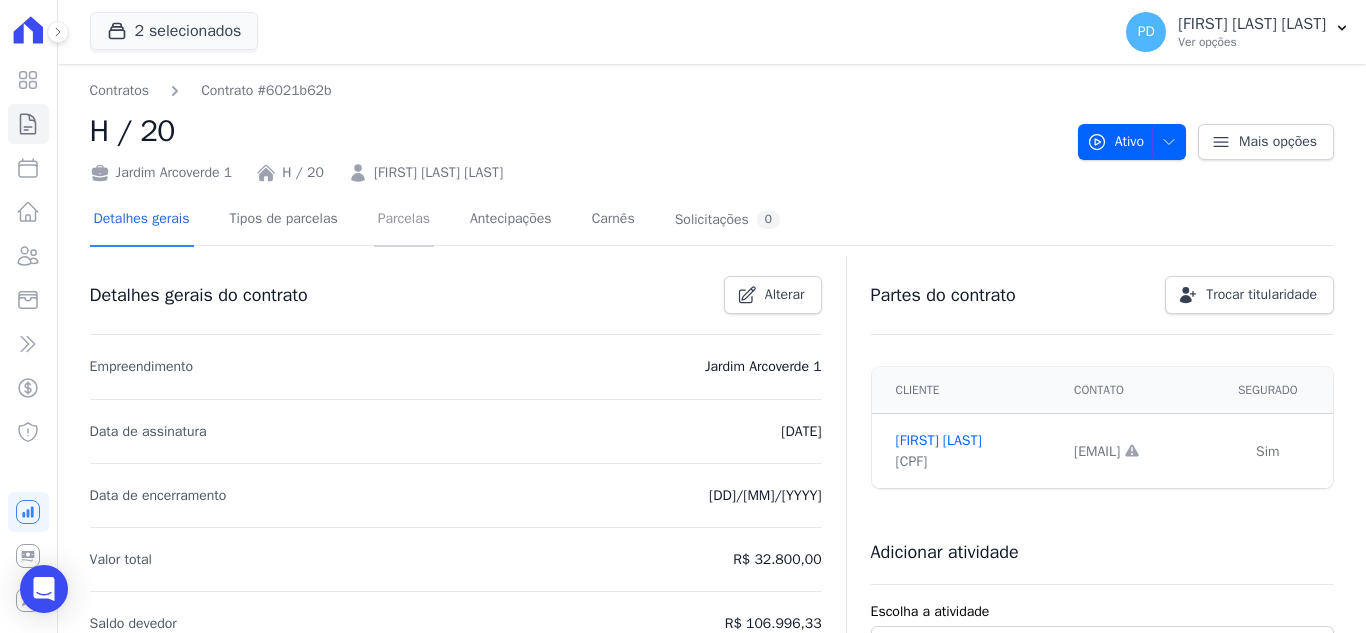click on "Parcelas" at bounding box center [404, 220] 